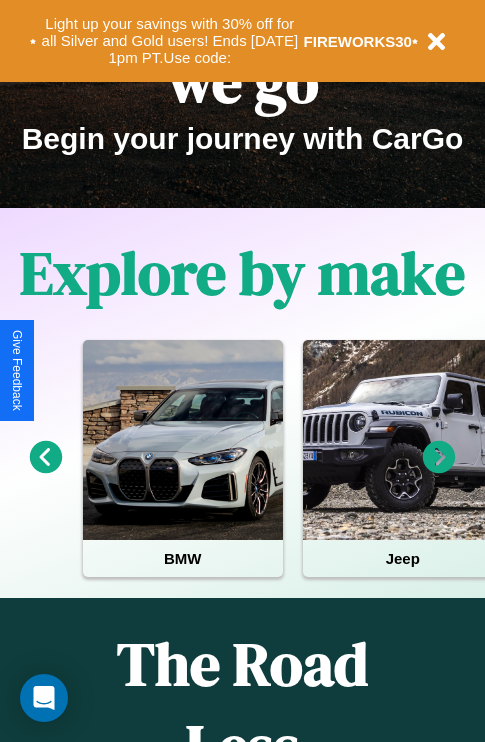 scroll, scrollTop: 308, scrollLeft: 0, axis: vertical 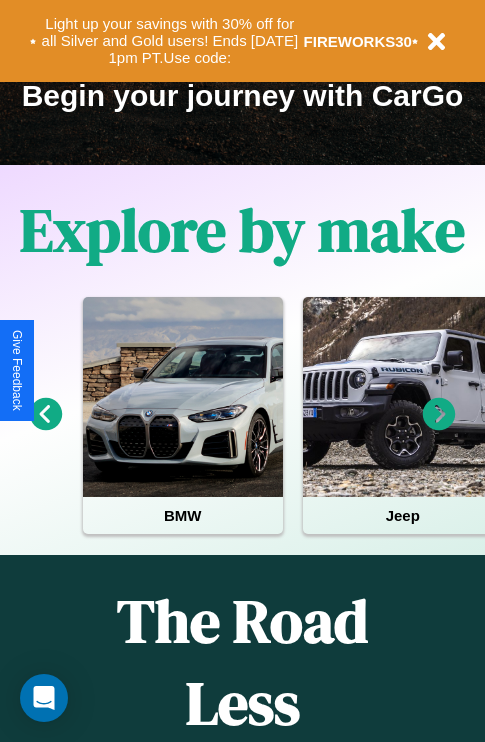 click 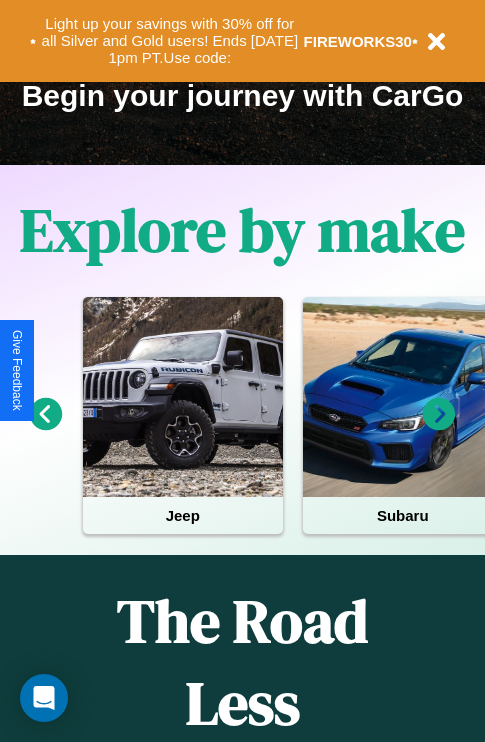click 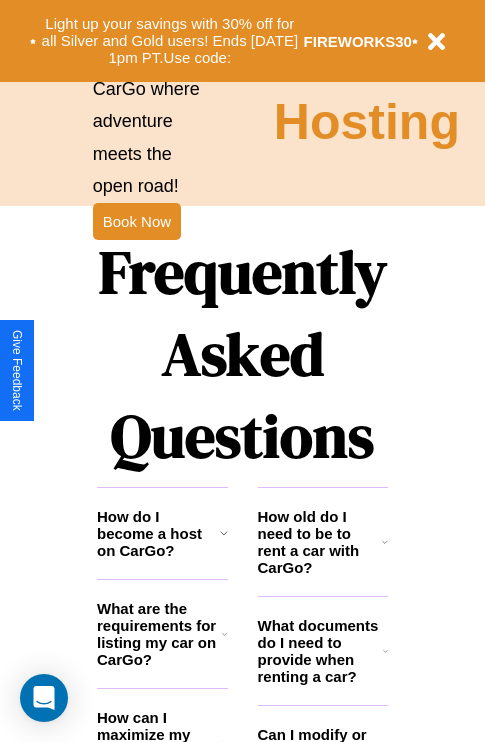 scroll, scrollTop: 2423, scrollLeft: 0, axis: vertical 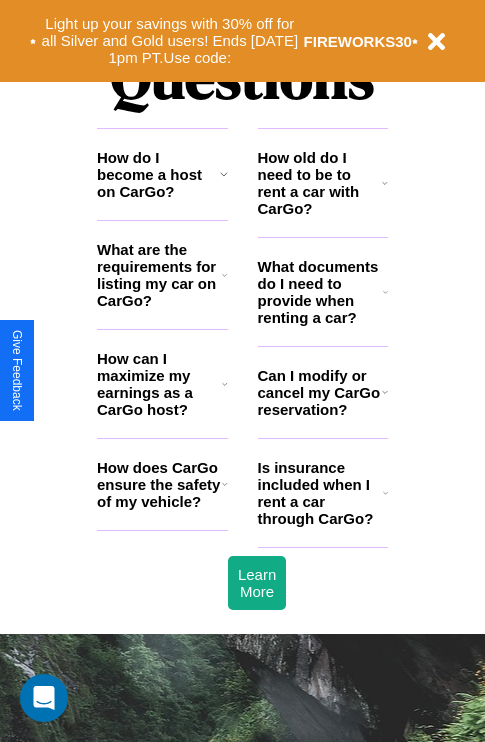 click on "How can I maximize my earnings as a CarGo host?" at bounding box center [159, 384] 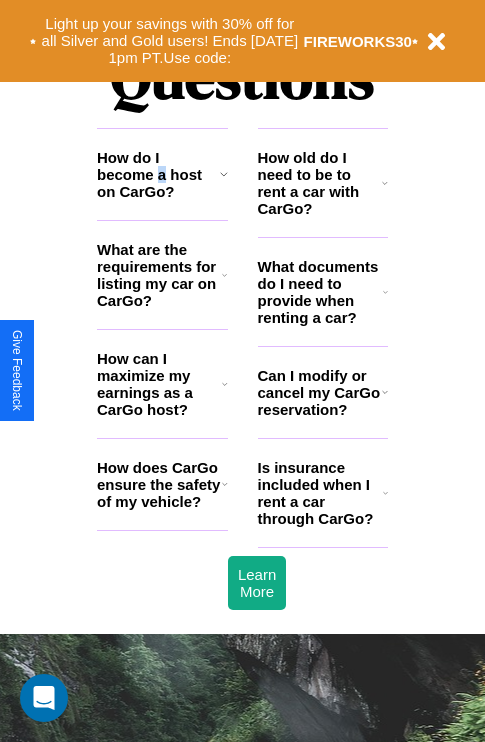 click on "How do I become a host on CarGo?" at bounding box center (158, 174) 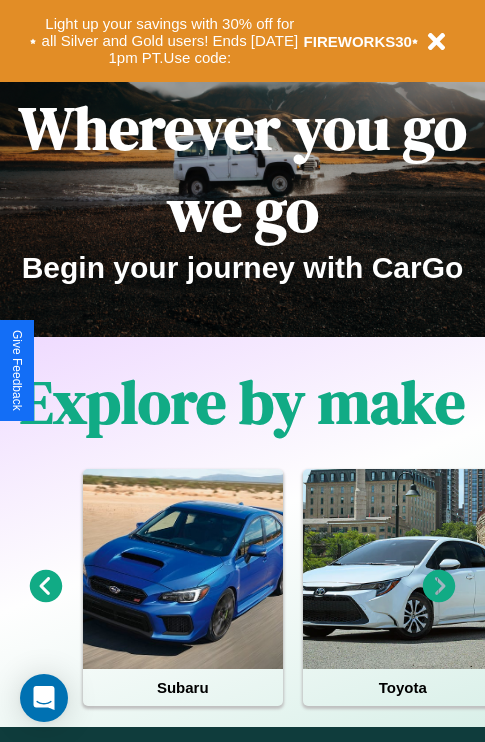 scroll, scrollTop: 0, scrollLeft: 0, axis: both 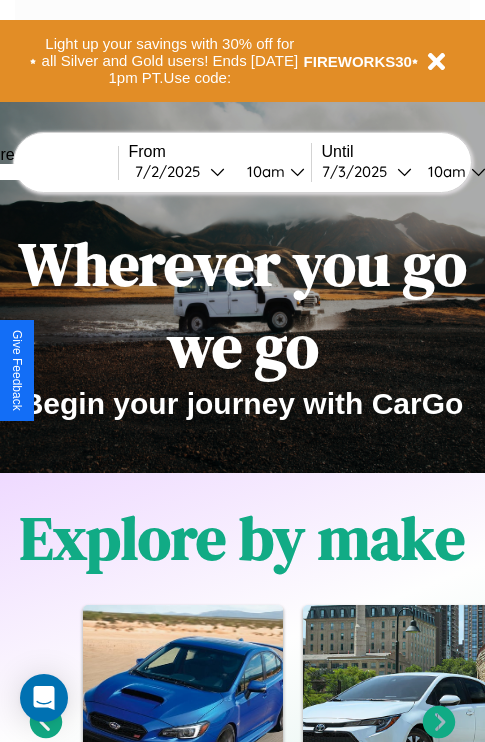 click at bounding box center (43, 172) 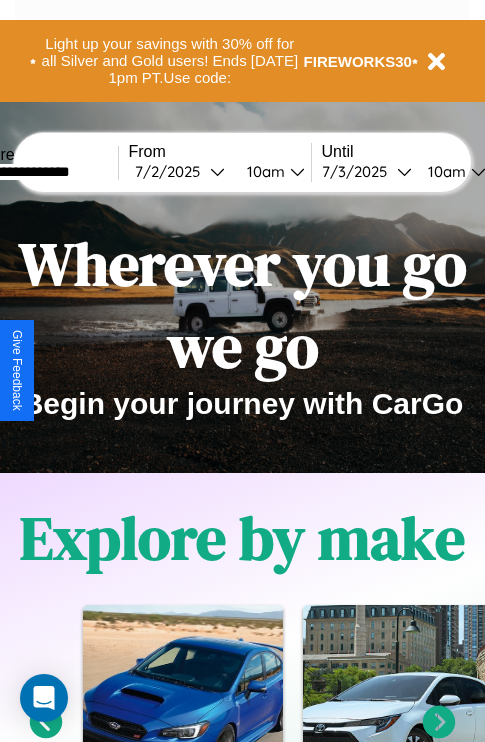 type on "**********" 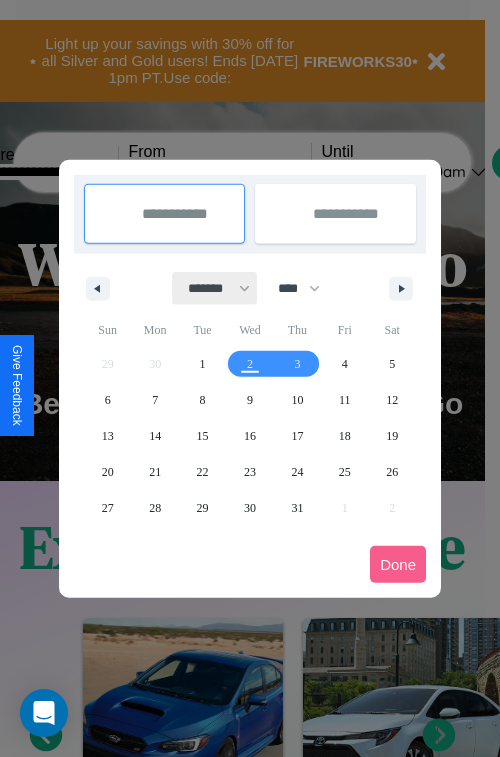 click on "******* ******** ***** ***** *** **** **** ****** ********* ******* ******** ********" at bounding box center (215, 288) 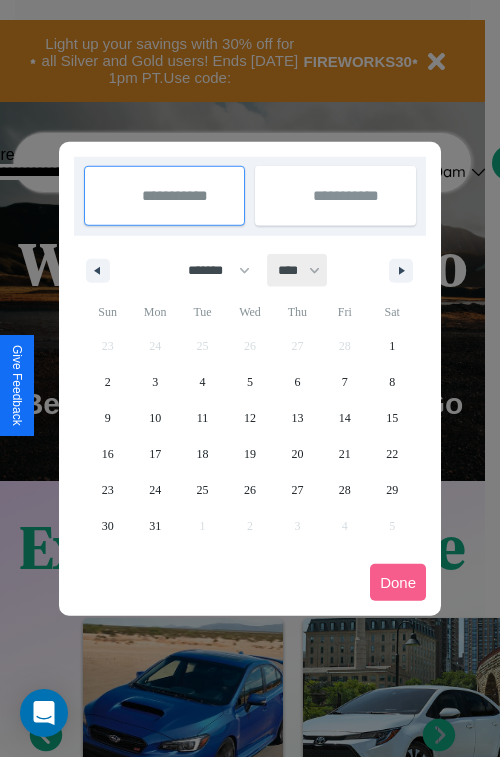 click on "**** **** **** **** **** **** **** **** **** **** **** **** **** **** **** **** **** **** **** **** **** **** **** **** **** **** **** **** **** **** **** **** **** **** **** **** **** **** **** **** **** **** **** **** **** **** **** **** **** **** **** **** **** **** **** **** **** **** **** **** **** **** **** **** **** **** **** **** **** **** **** **** **** **** **** **** **** **** **** **** **** **** **** **** **** **** **** **** **** **** **** **** **** **** **** **** **** **** **** **** **** **** **** **** **** **** **** **** **** **** **** **** **** **** **** **** **** **** **** **** ****" at bounding box center (298, 270) 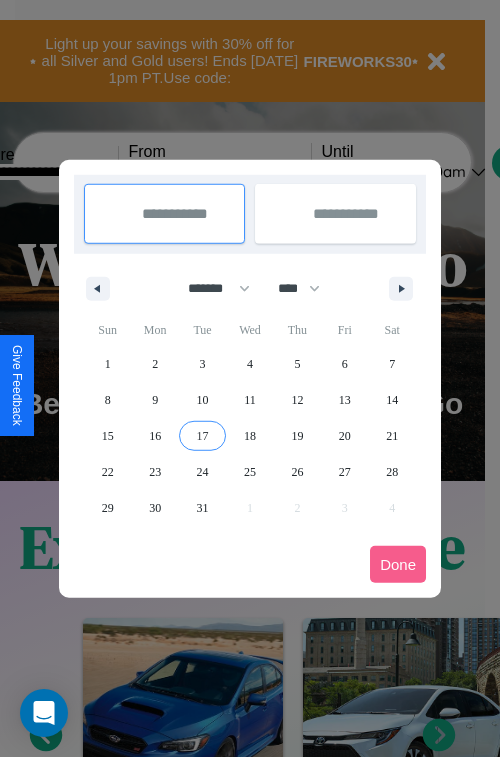 click on "17" at bounding box center [203, 436] 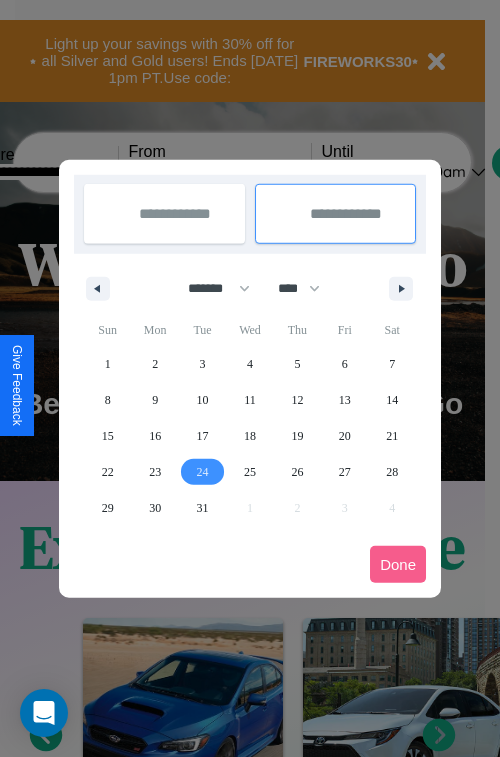 click on "24" at bounding box center (203, 472) 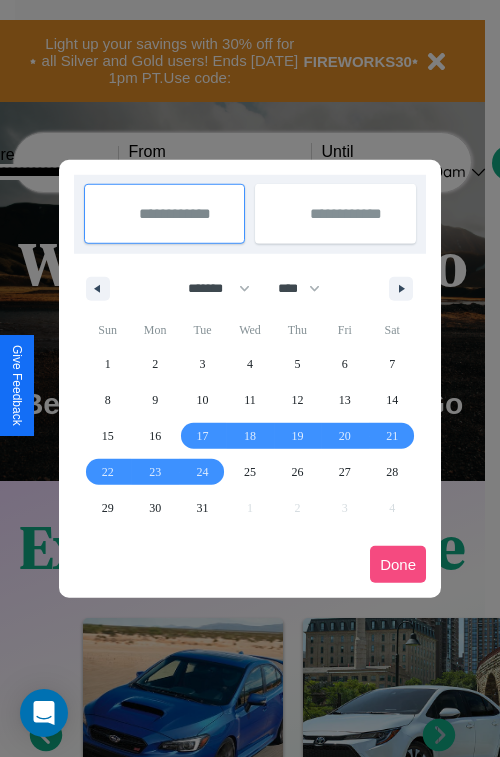 click on "Done" at bounding box center [398, 564] 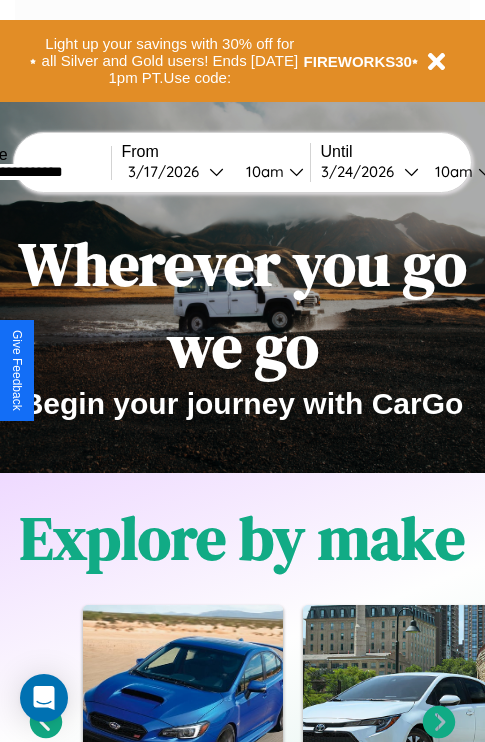scroll, scrollTop: 0, scrollLeft: 75, axis: horizontal 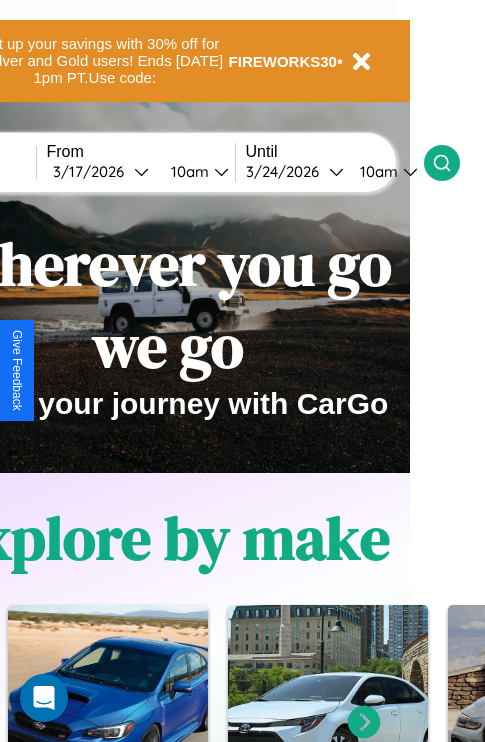 click 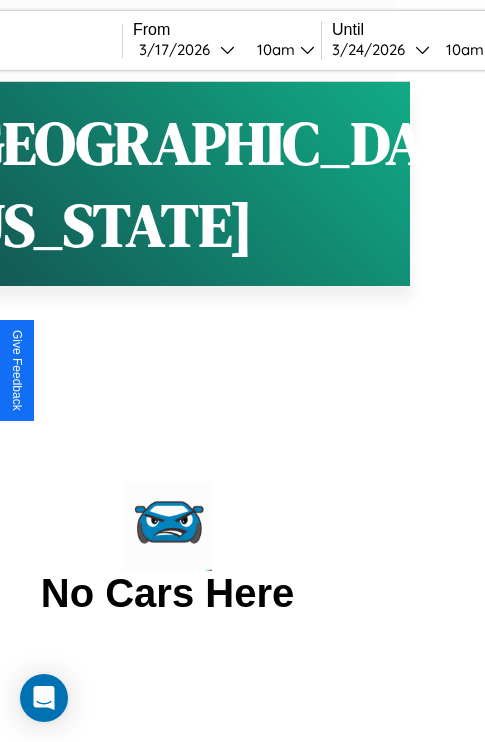 scroll, scrollTop: 0, scrollLeft: 0, axis: both 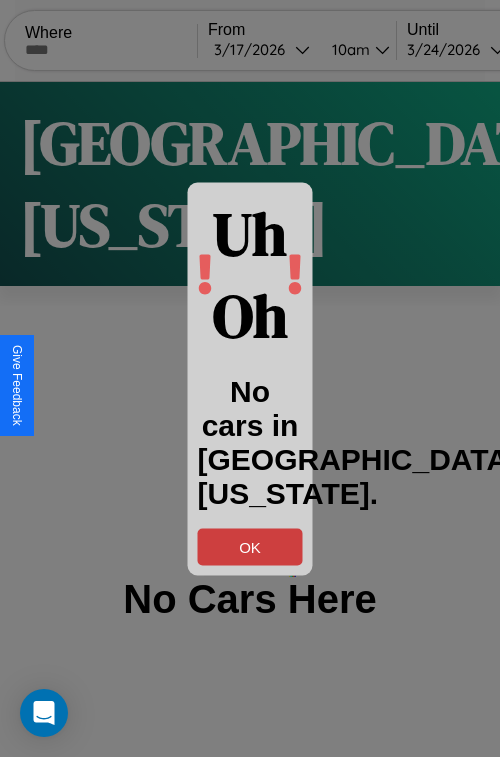 click on "OK" at bounding box center (250, 546) 